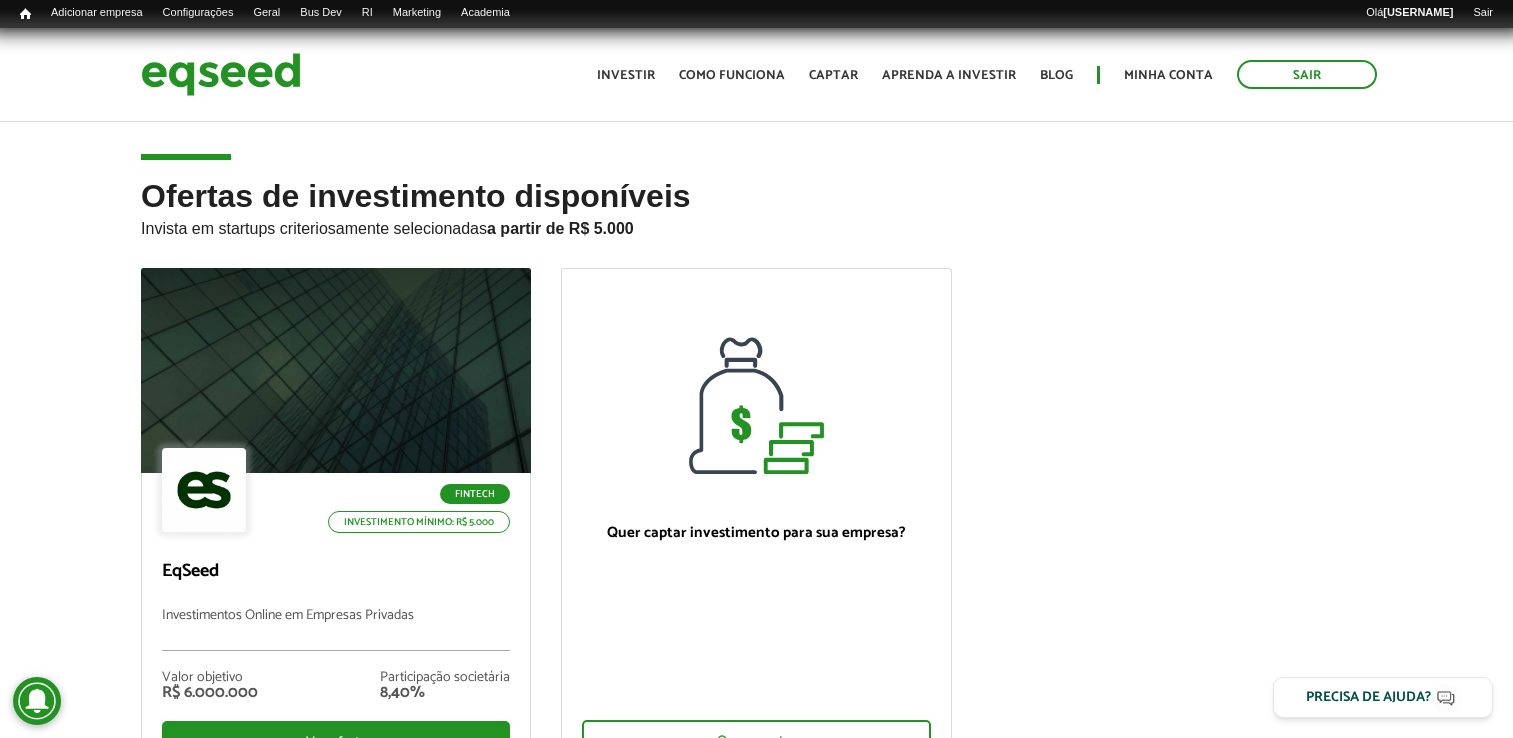 scroll, scrollTop: 0, scrollLeft: 0, axis: both 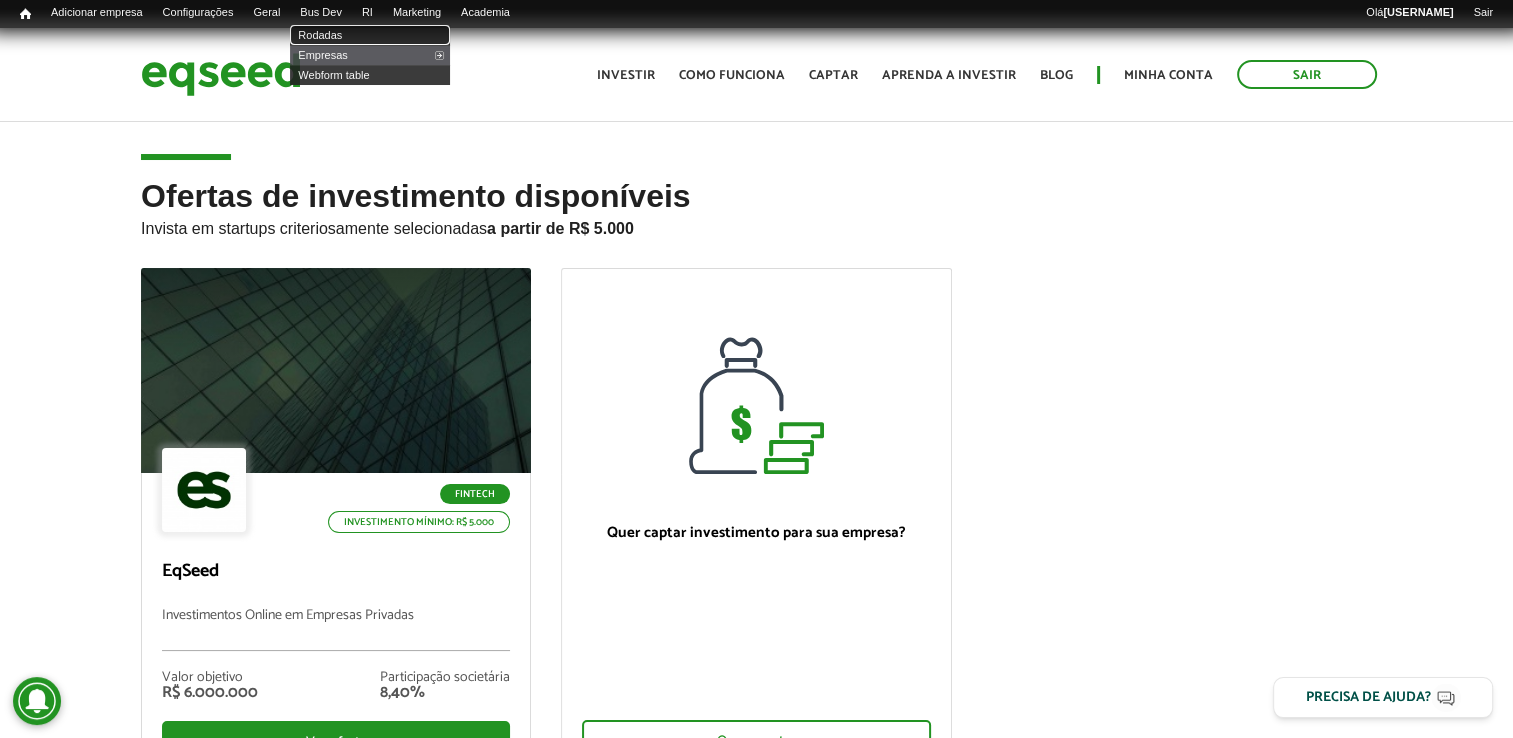 click on "Rodadas" at bounding box center (370, 35) 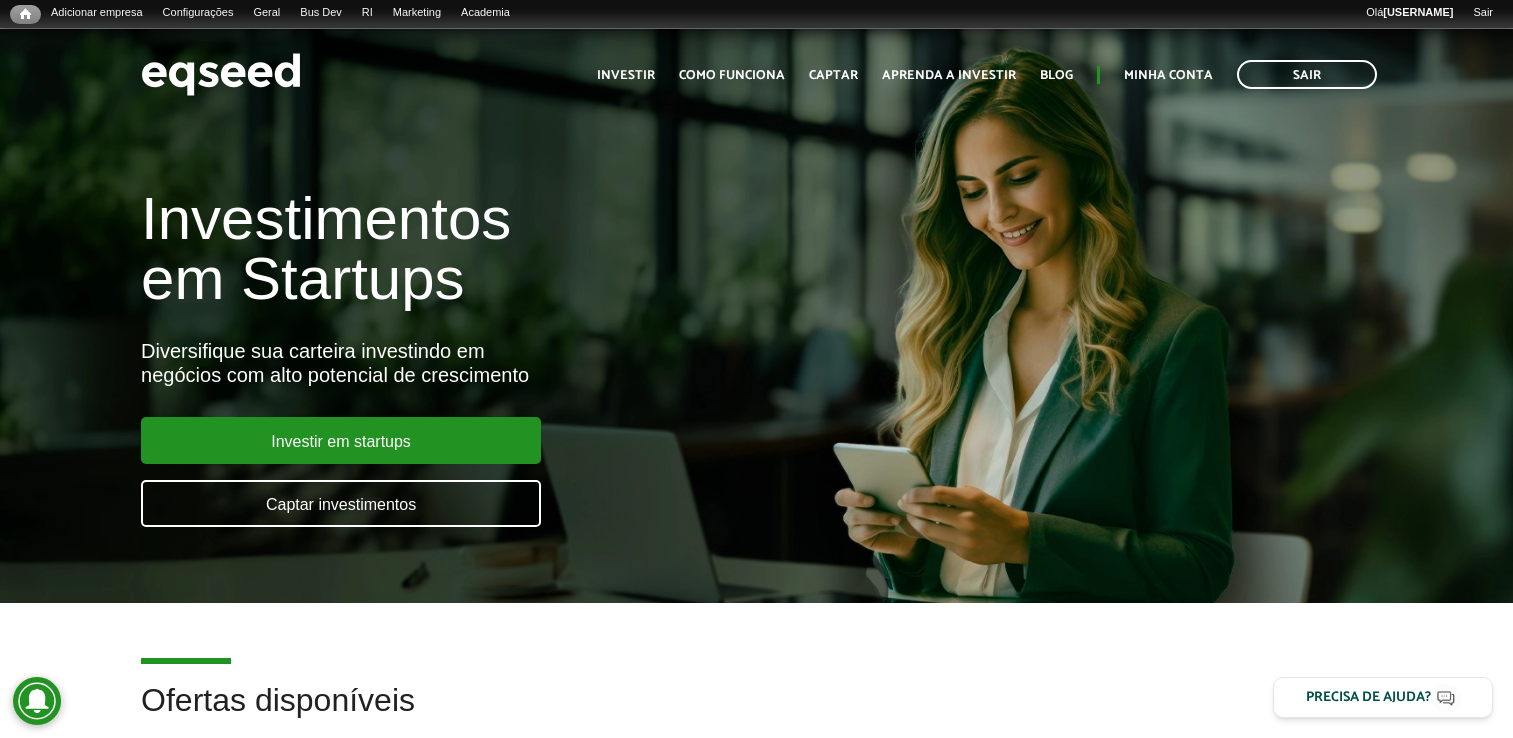 scroll, scrollTop: 0, scrollLeft: 0, axis: both 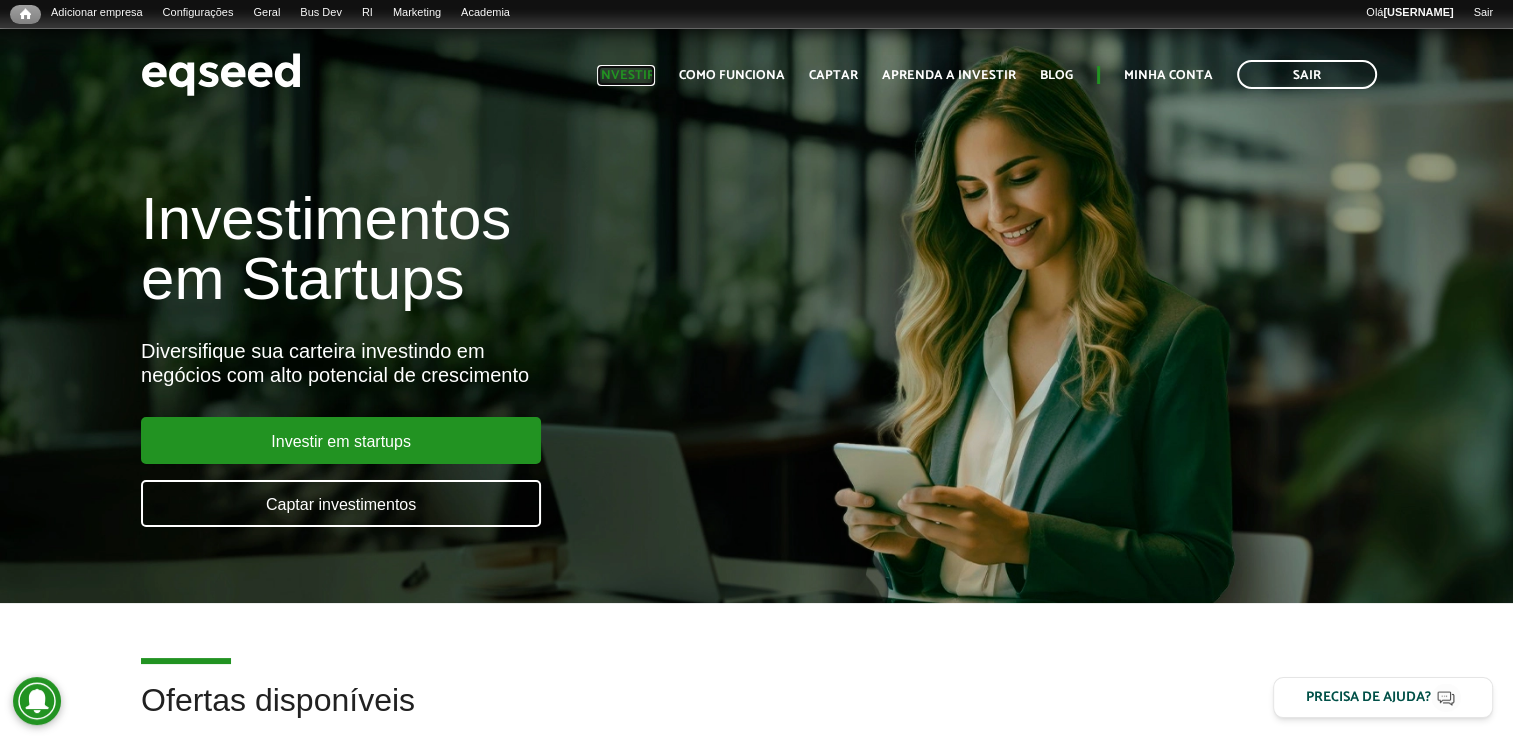 click on "Investir" at bounding box center [626, 75] 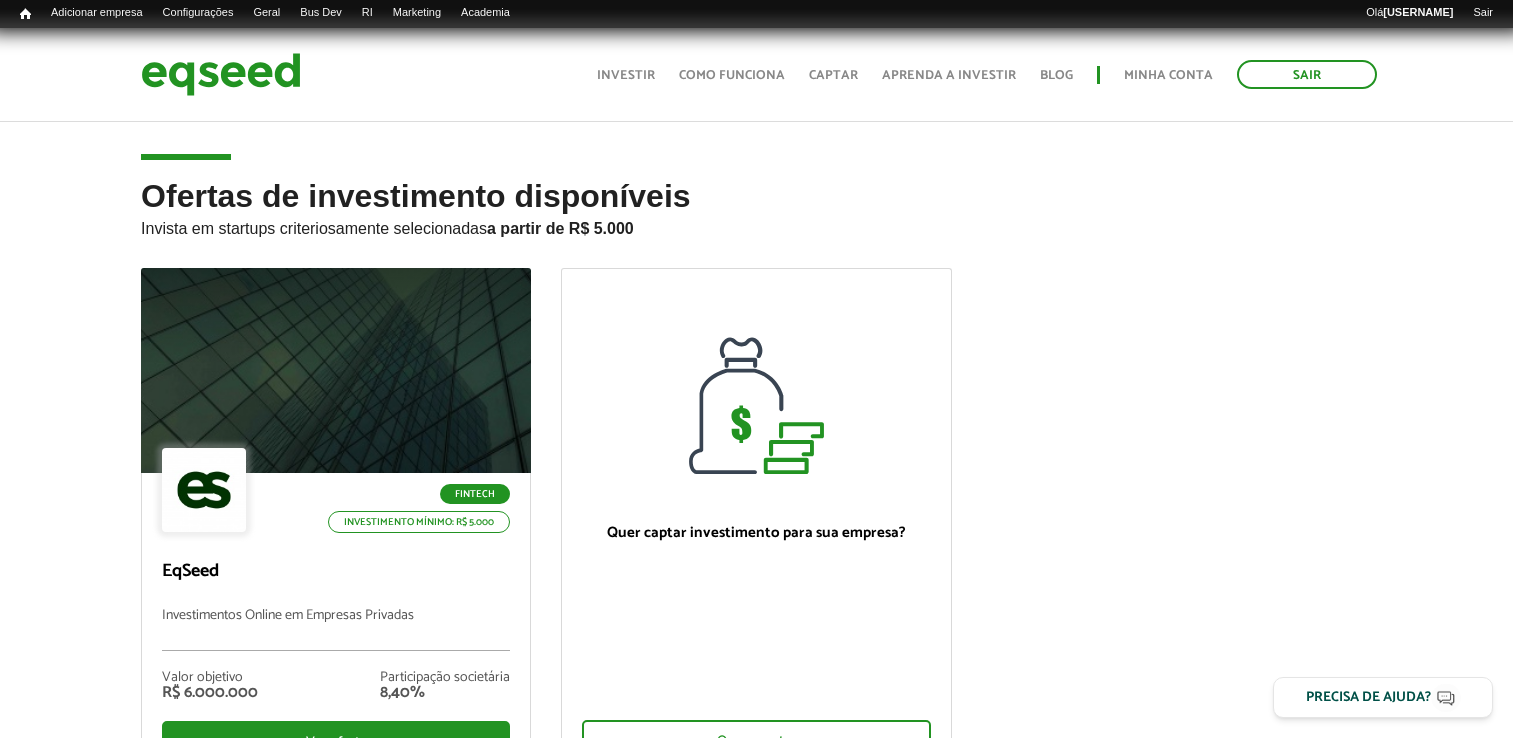 scroll, scrollTop: 300, scrollLeft: 0, axis: vertical 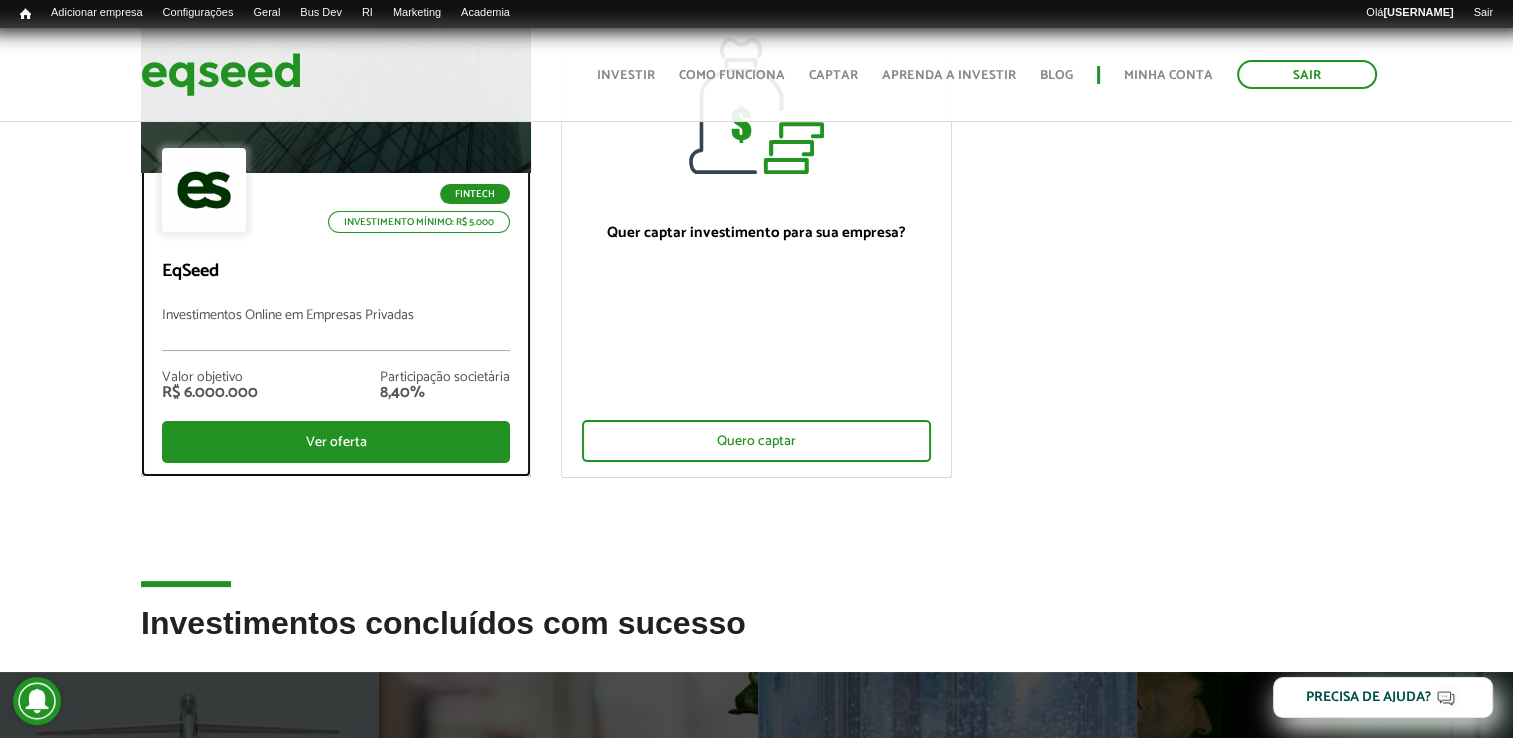 click on "Fintech
Investimento mínimo: R$ 5.000
EqSeed
Investimentos Online em Empresas Privadas
Valor objetivo
R$ 6.000.000
Participação societária
8,40%
Ver oferta" at bounding box center (336, 324) 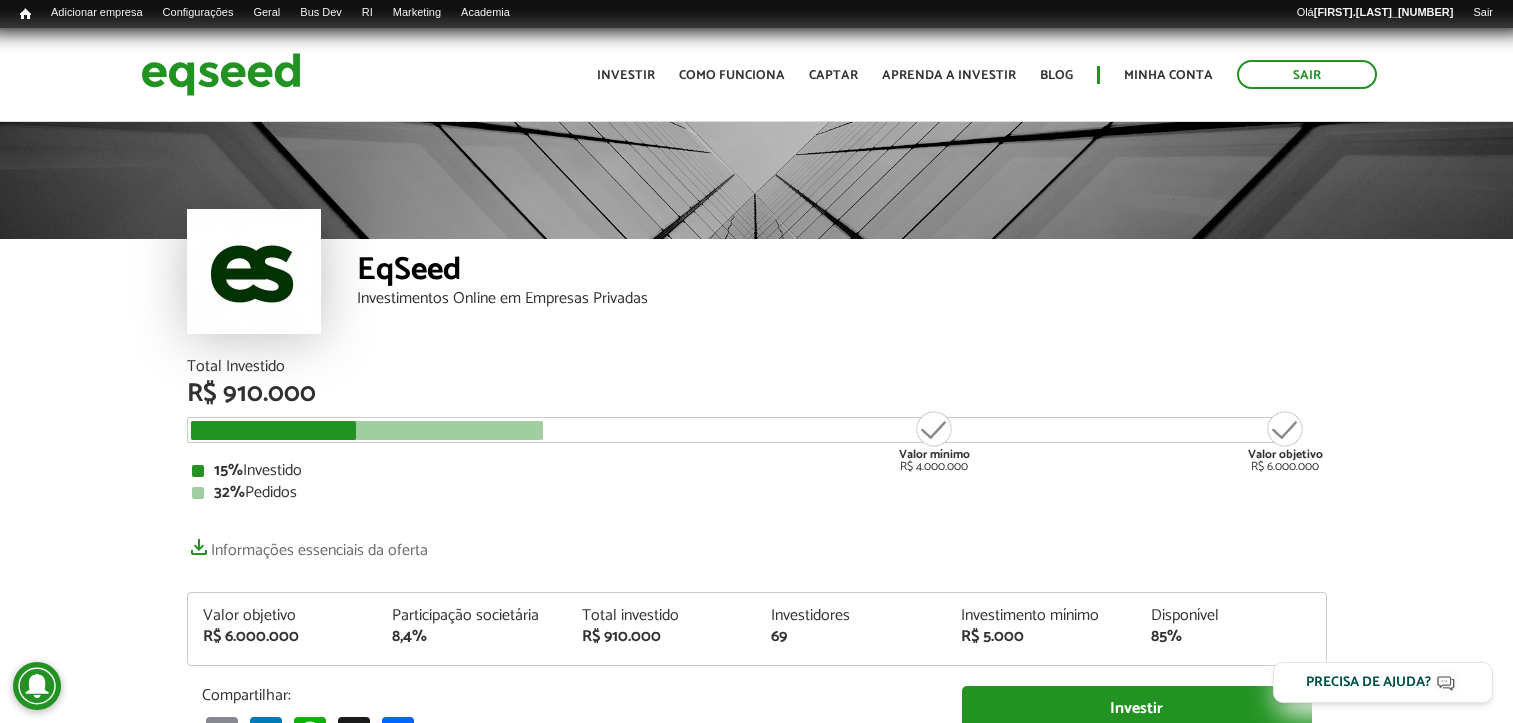 scroll, scrollTop: 0, scrollLeft: 0, axis: both 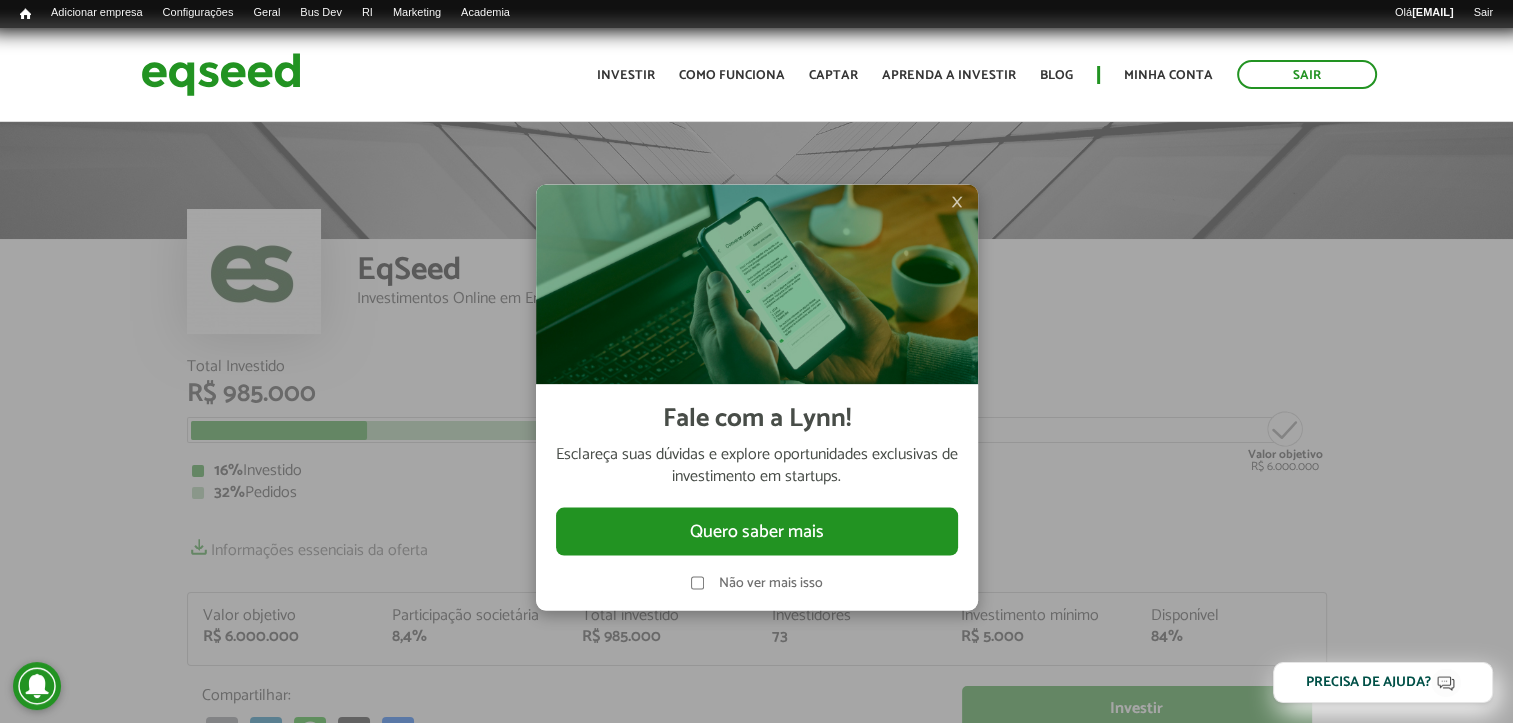 click on "×" at bounding box center [957, 201] 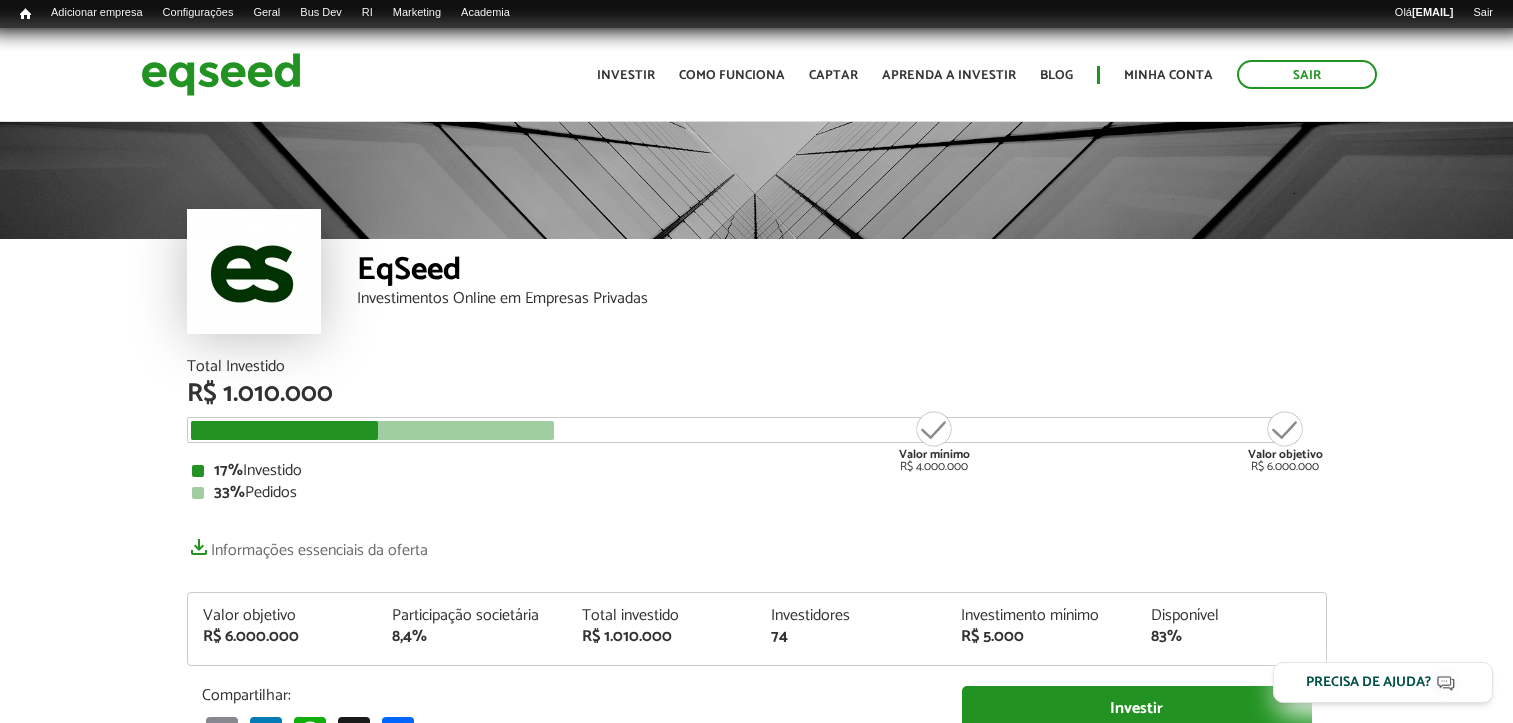 scroll, scrollTop: 0, scrollLeft: 0, axis: both 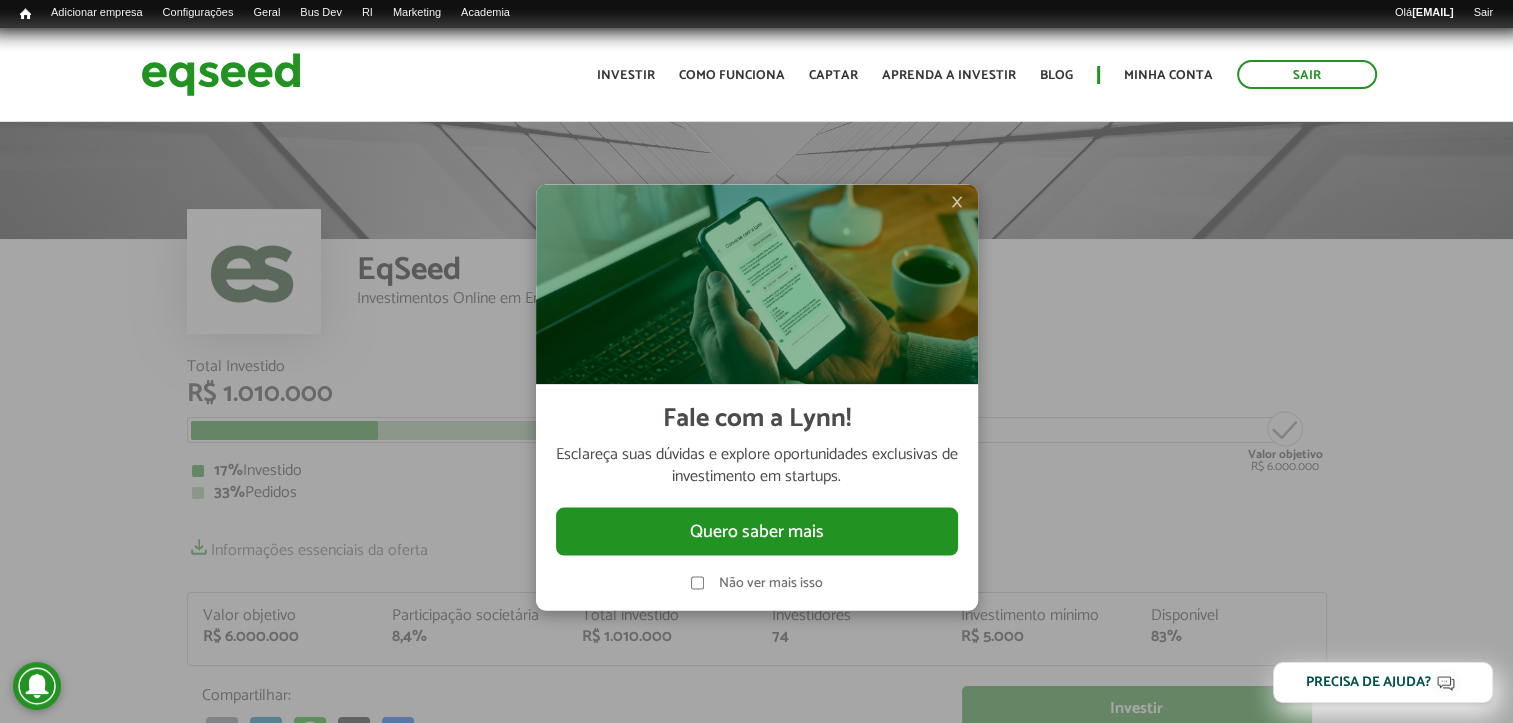 drag, startPoint x: 956, startPoint y: 206, endPoint x: 949, endPoint y: 214, distance: 10.630146 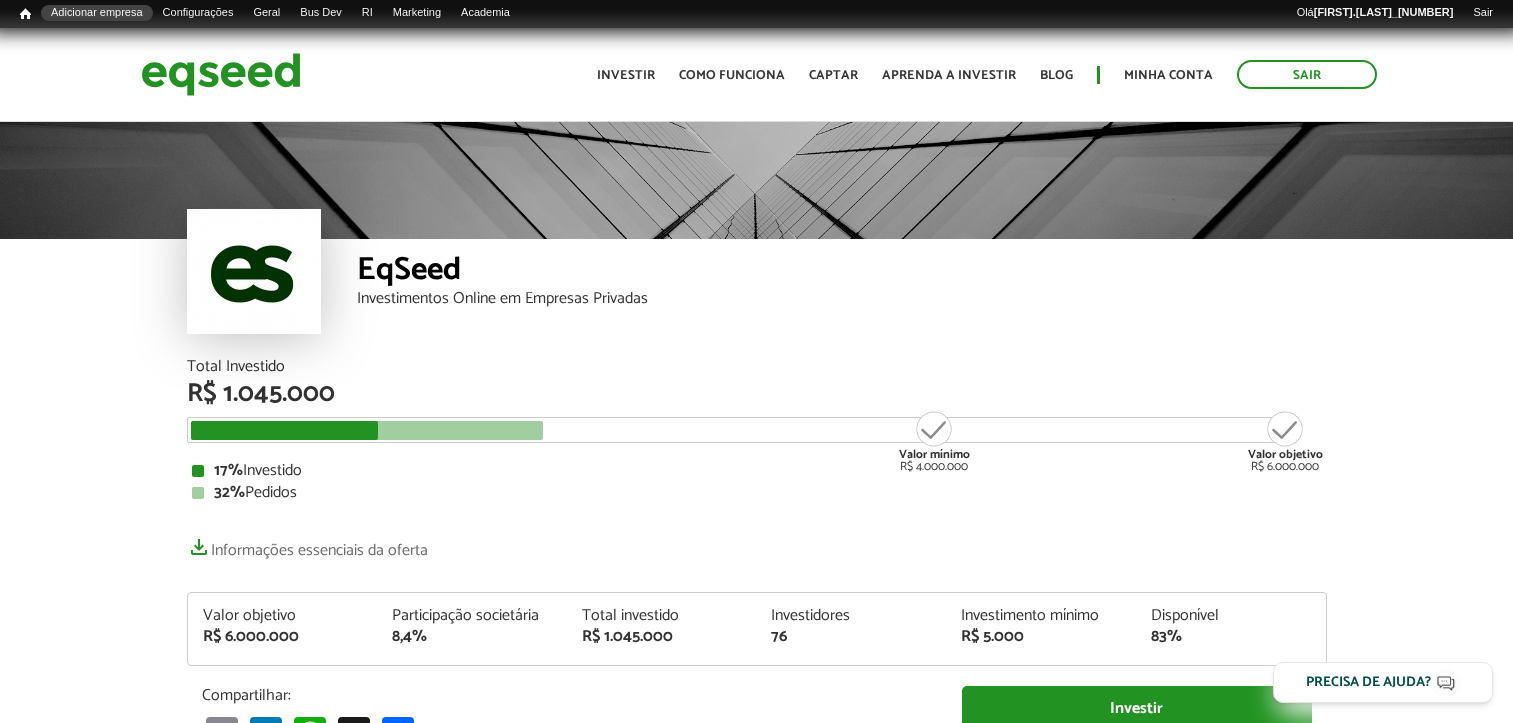 scroll, scrollTop: 0, scrollLeft: 0, axis: both 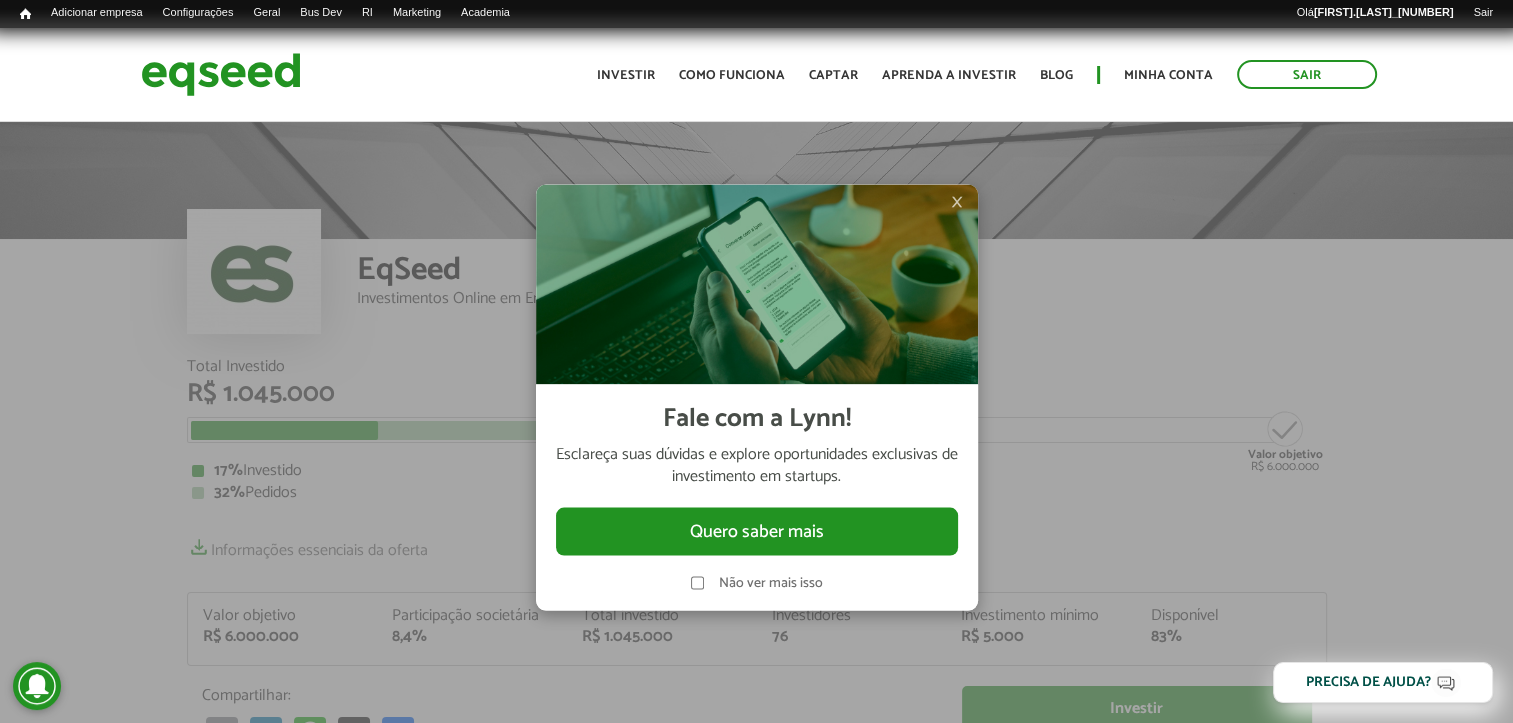 click at bounding box center (757, 284) 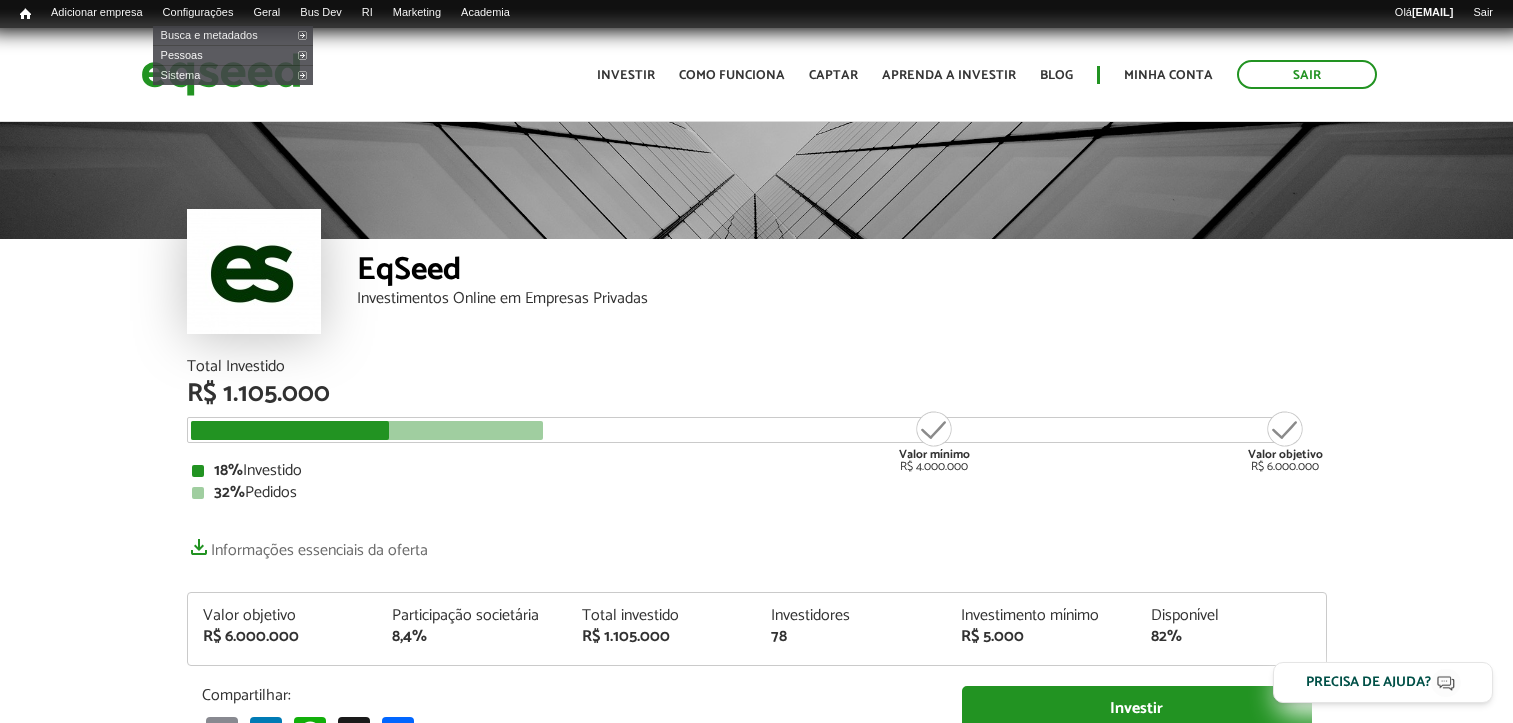 scroll, scrollTop: 0, scrollLeft: 0, axis: both 